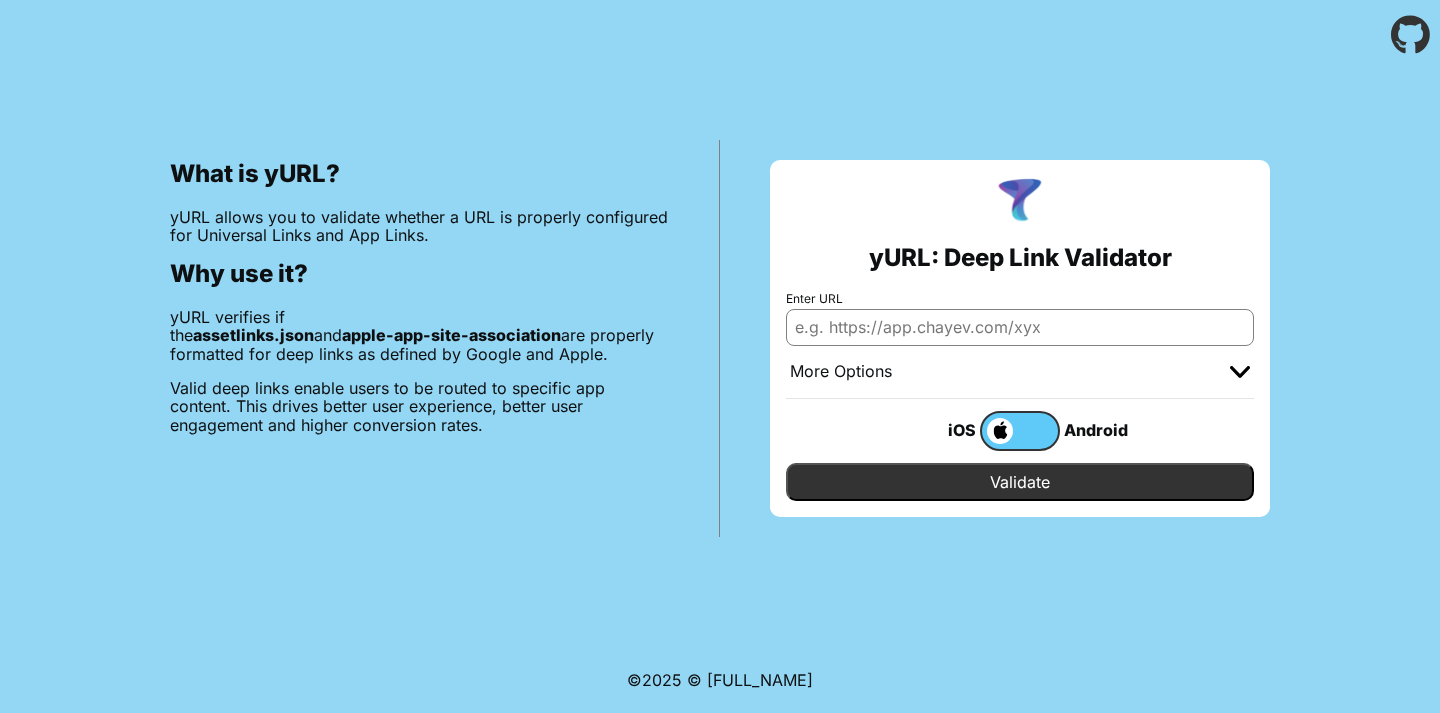 scroll, scrollTop: 0, scrollLeft: 0, axis: both 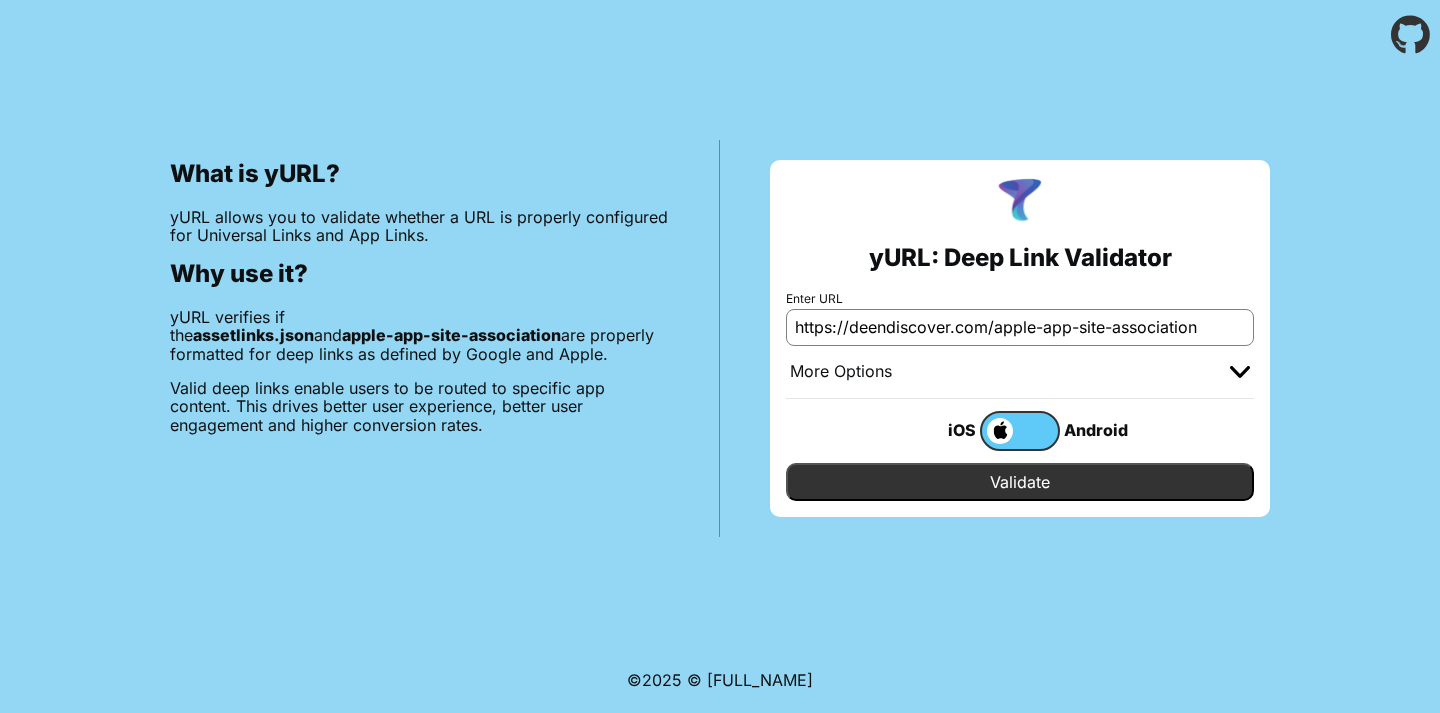 type on "https://deendiscover.com/apple-app-site-association" 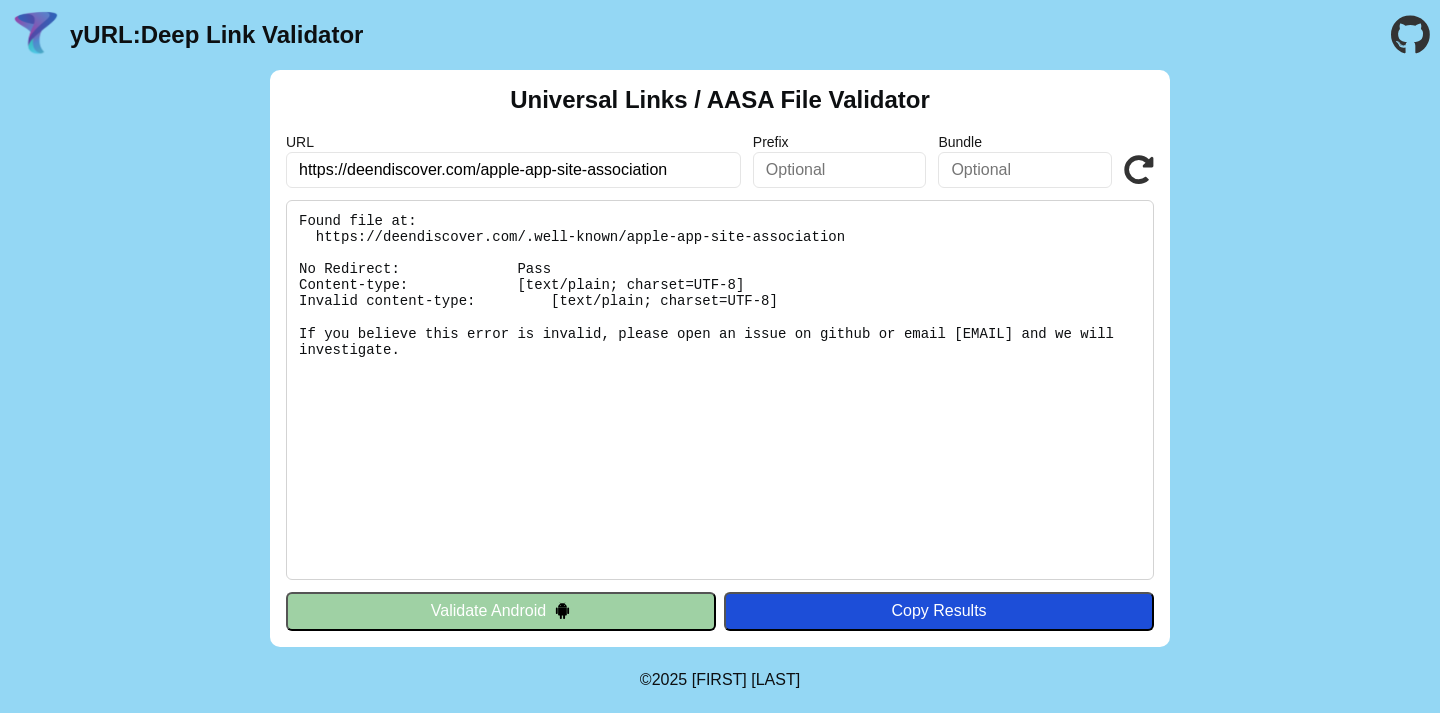 scroll, scrollTop: 0, scrollLeft: 0, axis: both 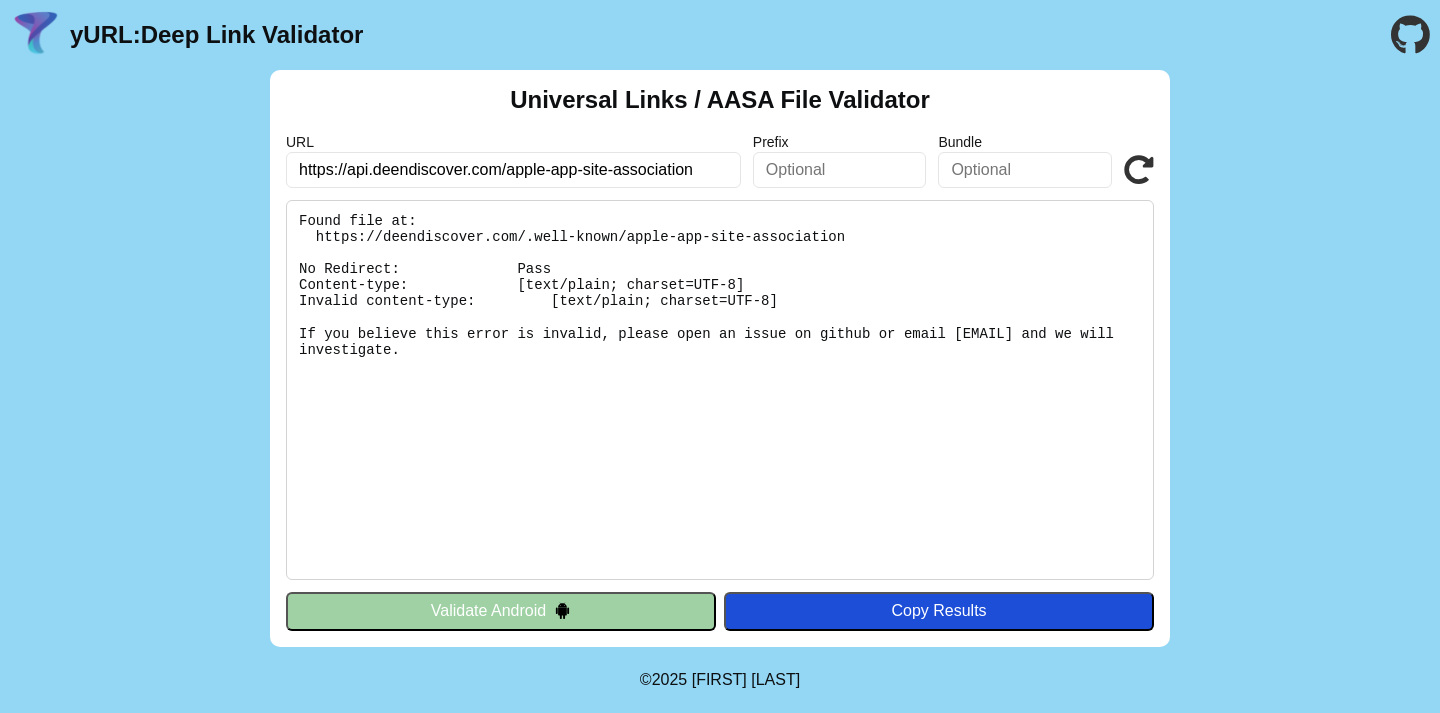 type on "https://api.deendiscover.com/apple-app-site-association" 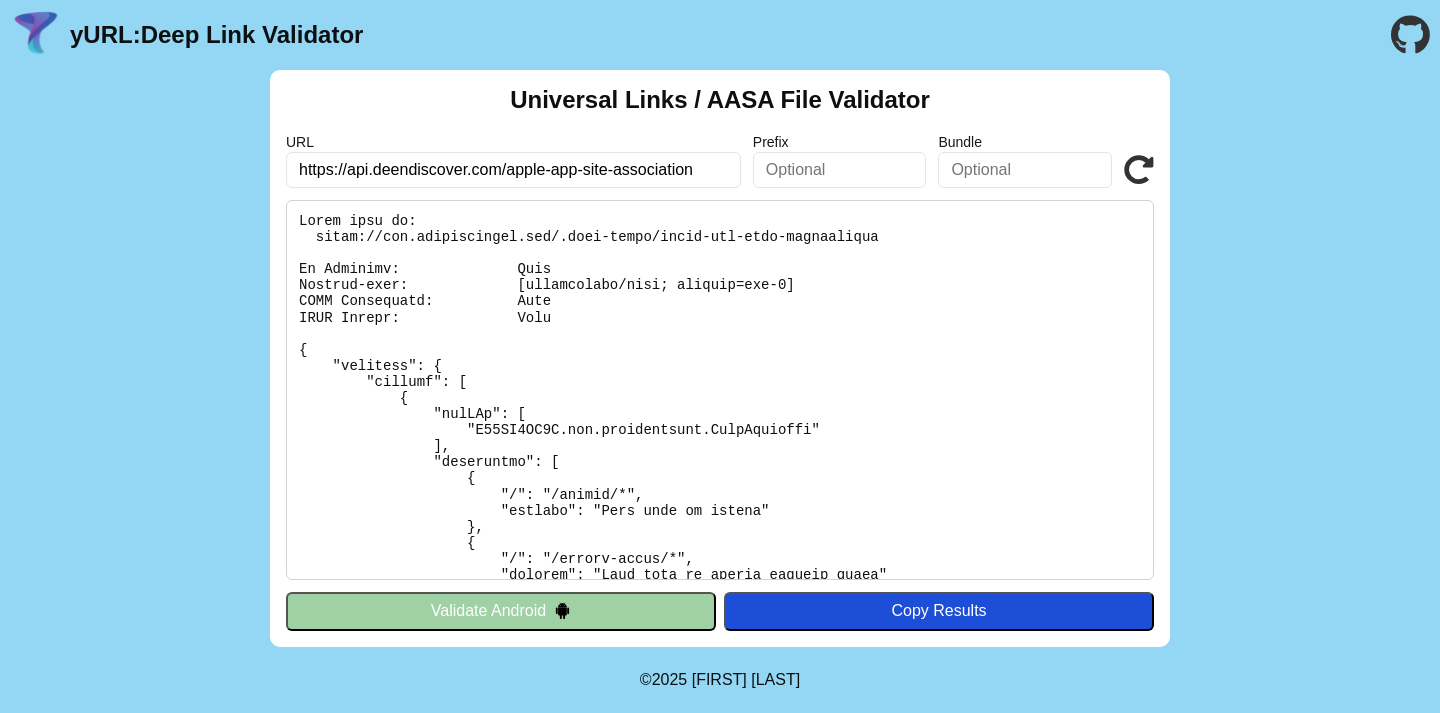 scroll, scrollTop: 0, scrollLeft: 0, axis: both 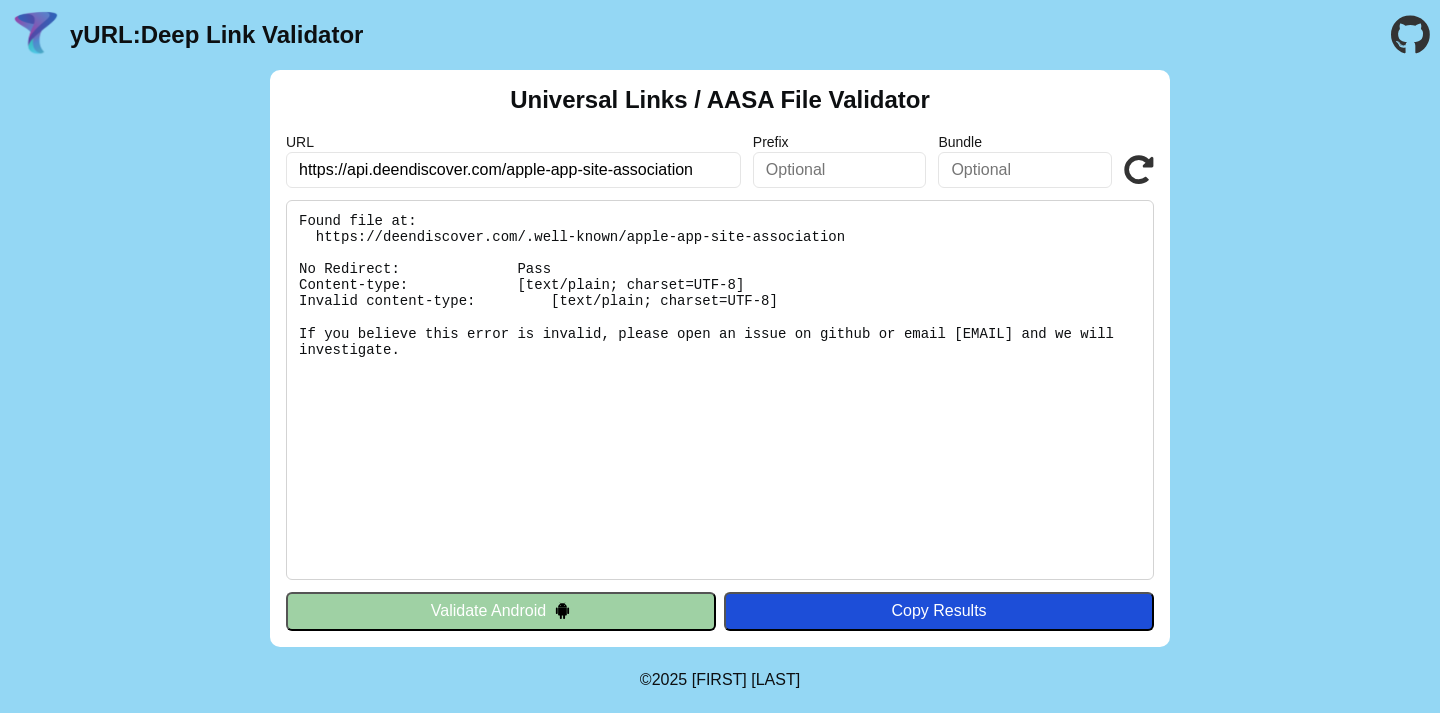 click at bounding box center [1139, 170] 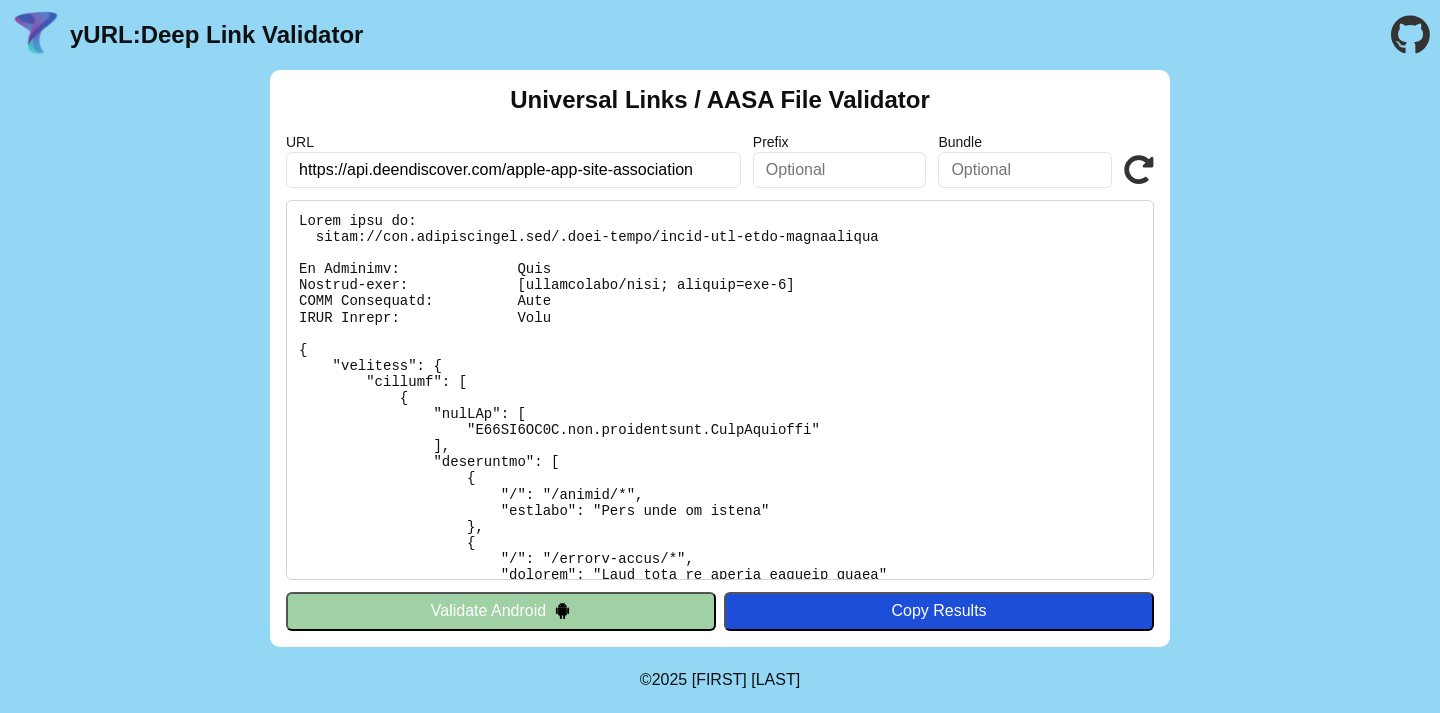 scroll, scrollTop: 0, scrollLeft: 0, axis: both 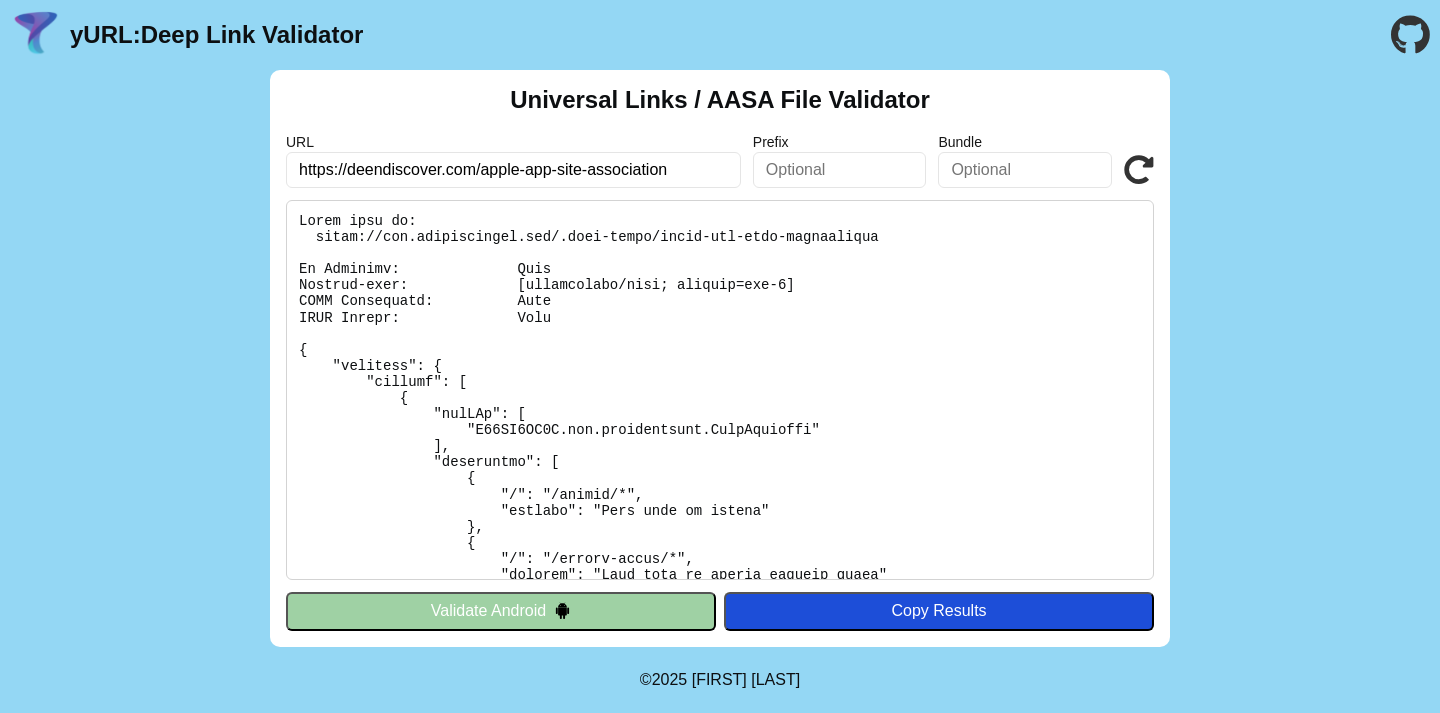 type on "https://deendiscover.com/apple-app-site-association" 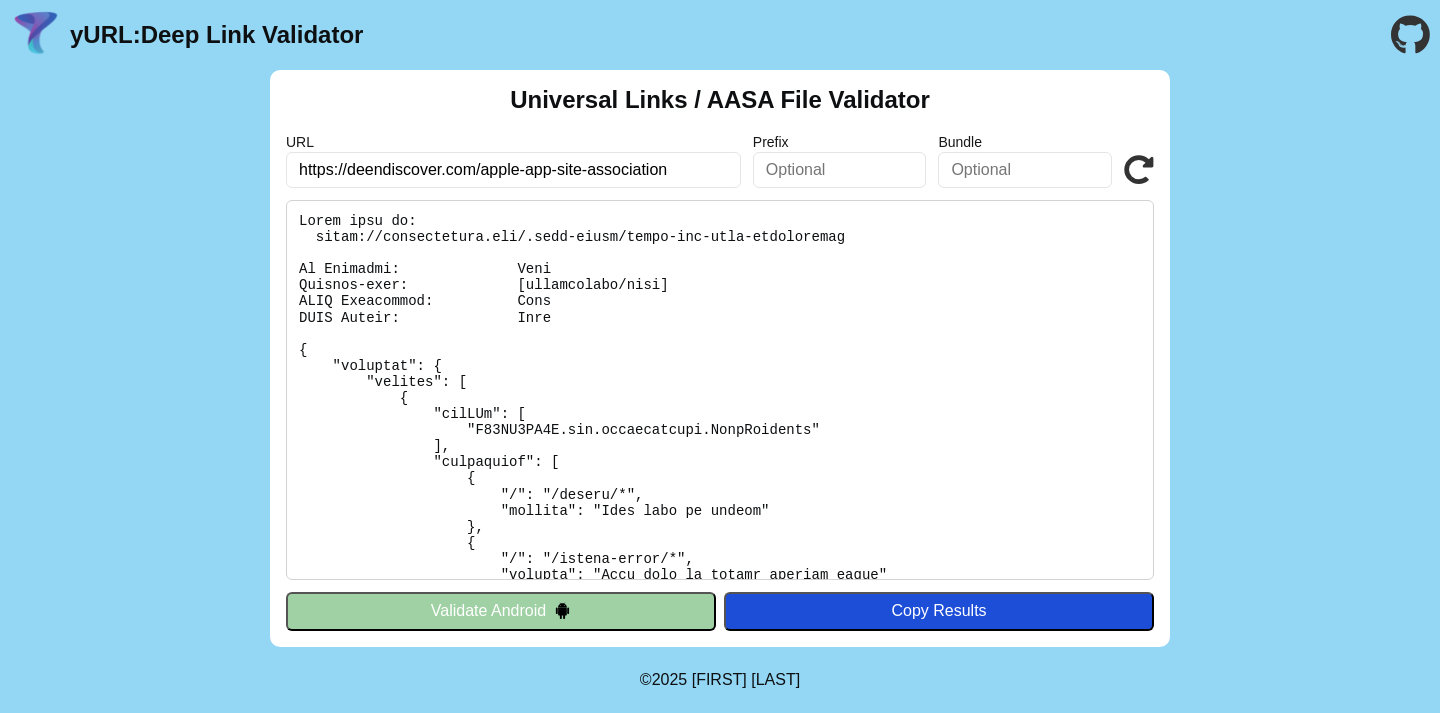 scroll, scrollTop: 0, scrollLeft: 0, axis: both 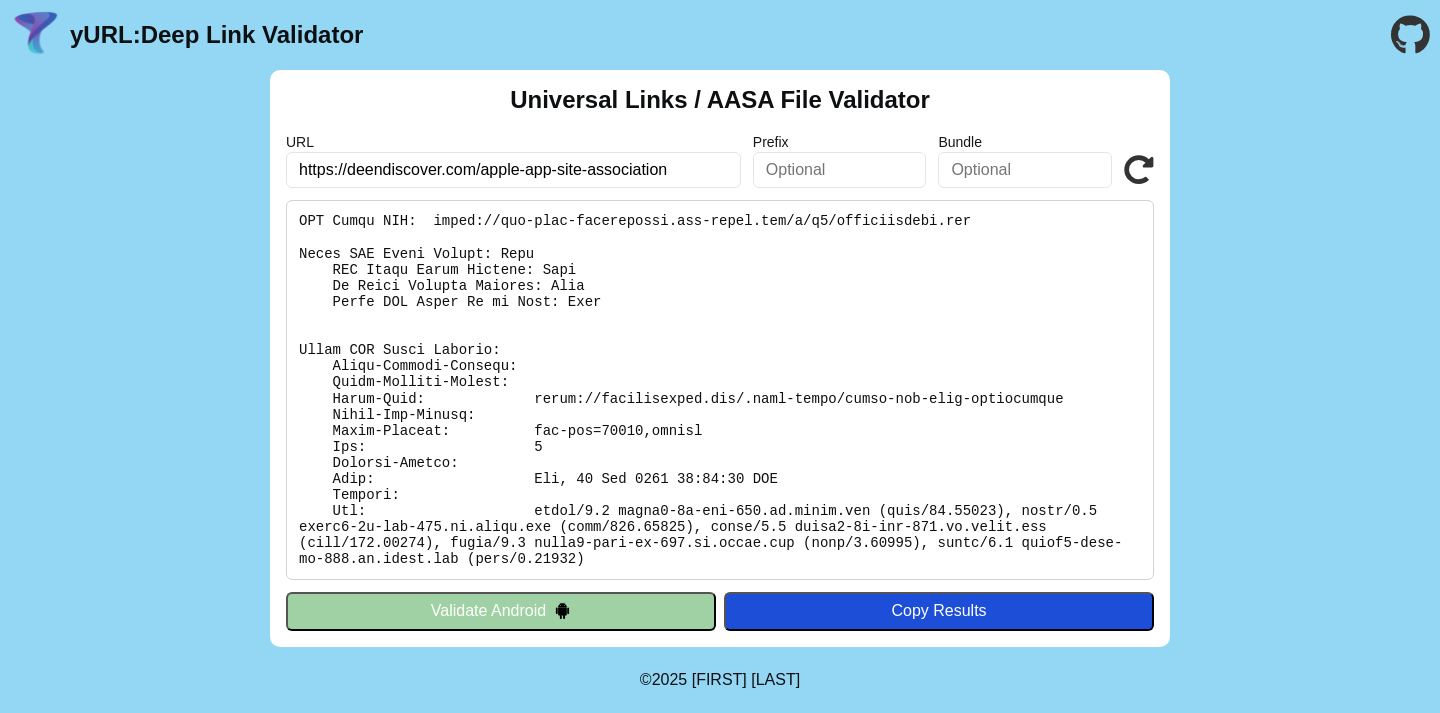 click at bounding box center [1025, 170] 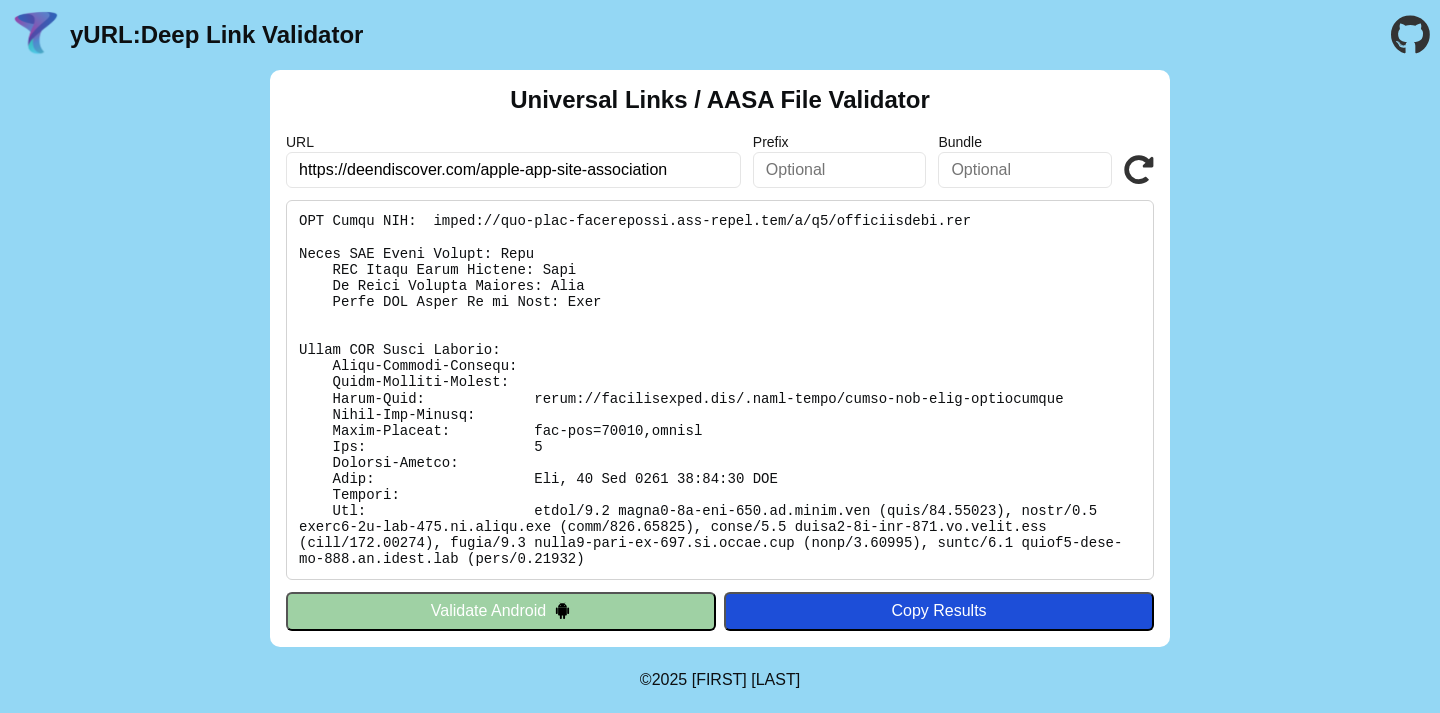 scroll, scrollTop: 40, scrollLeft: 0, axis: vertical 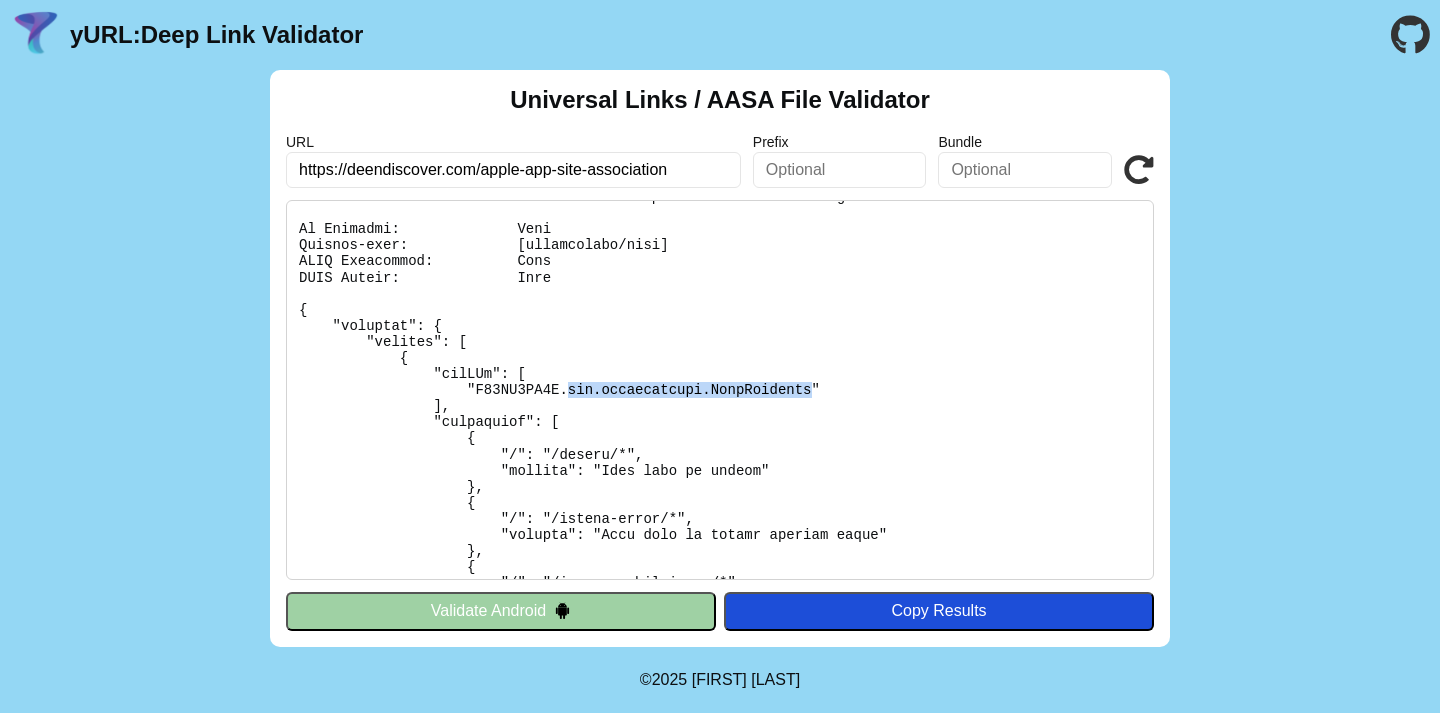 drag, startPoint x: 810, startPoint y: 386, endPoint x: 569, endPoint y: 390, distance: 241.03319 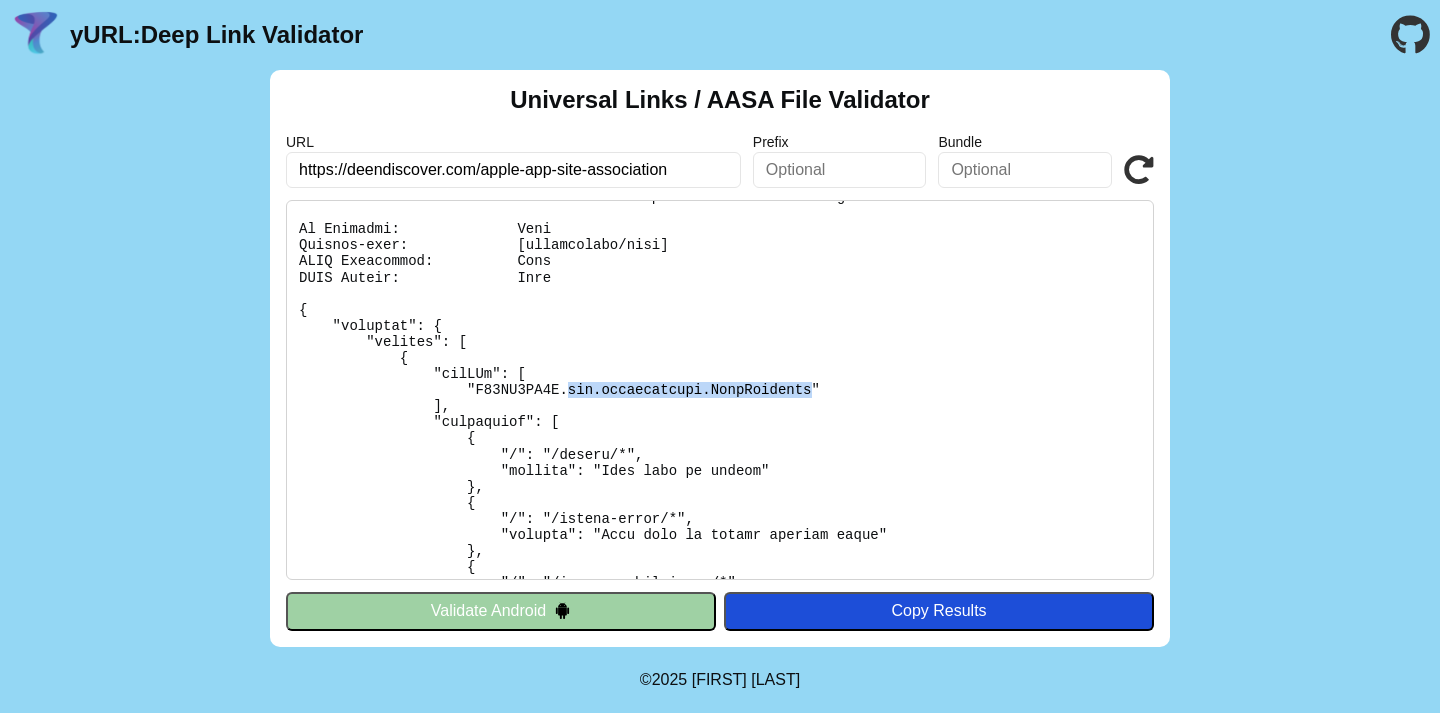 click at bounding box center (720, 390) 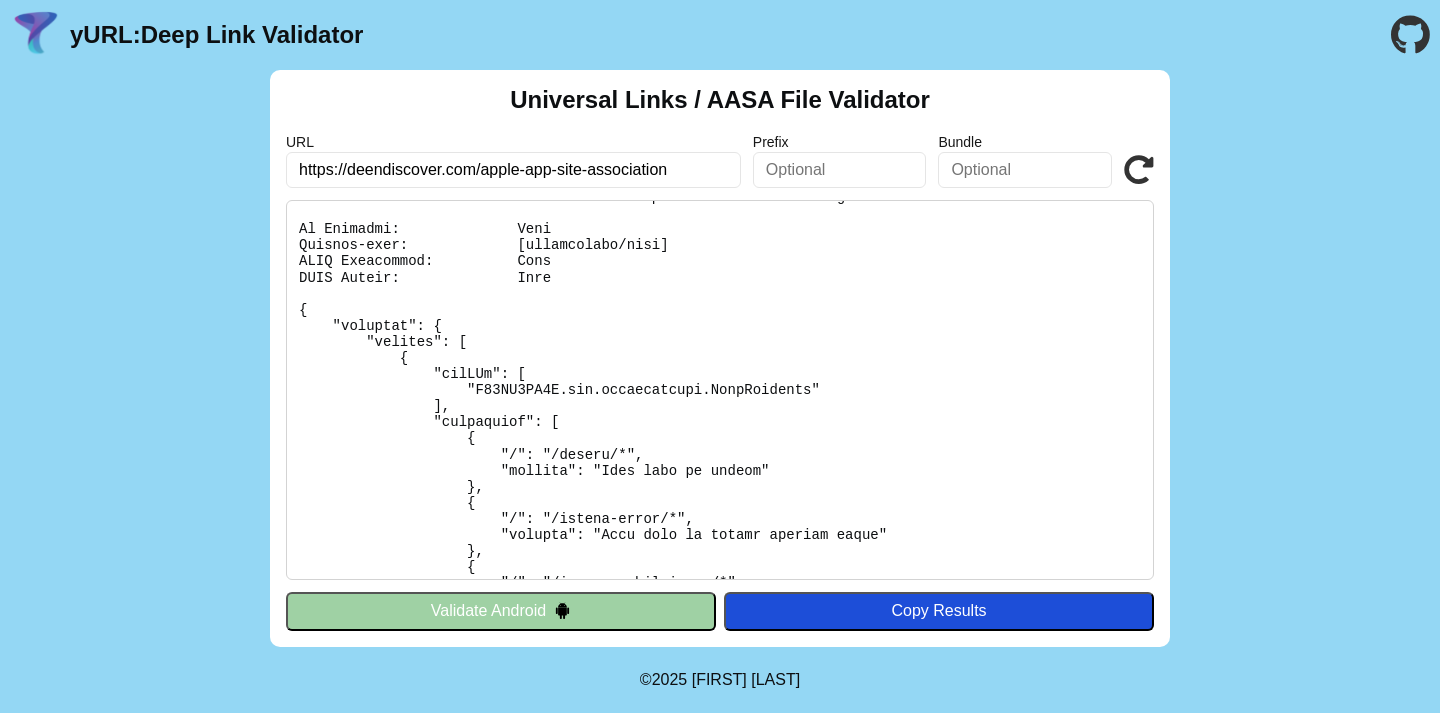 click at bounding box center [1025, 170] 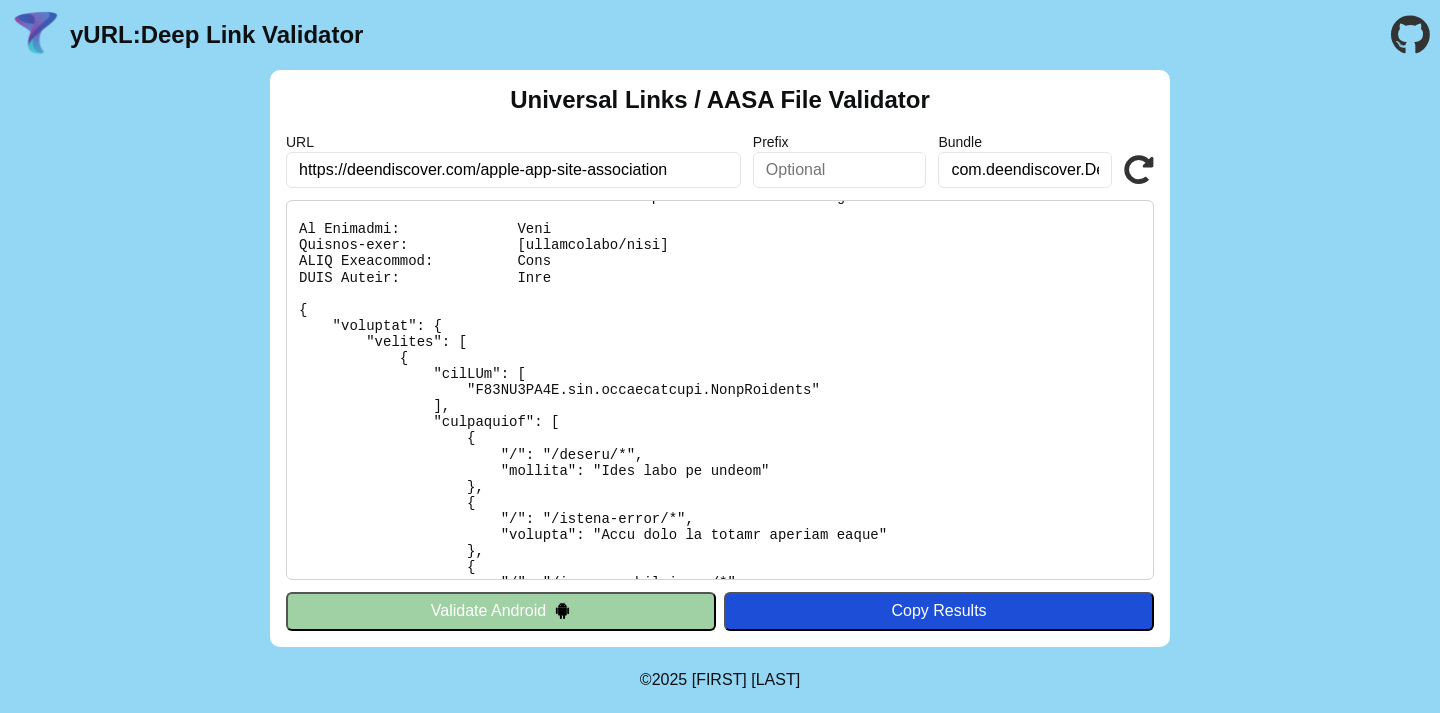 scroll, scrollTop: 0, scrollLeft: 86, axis: horizontal 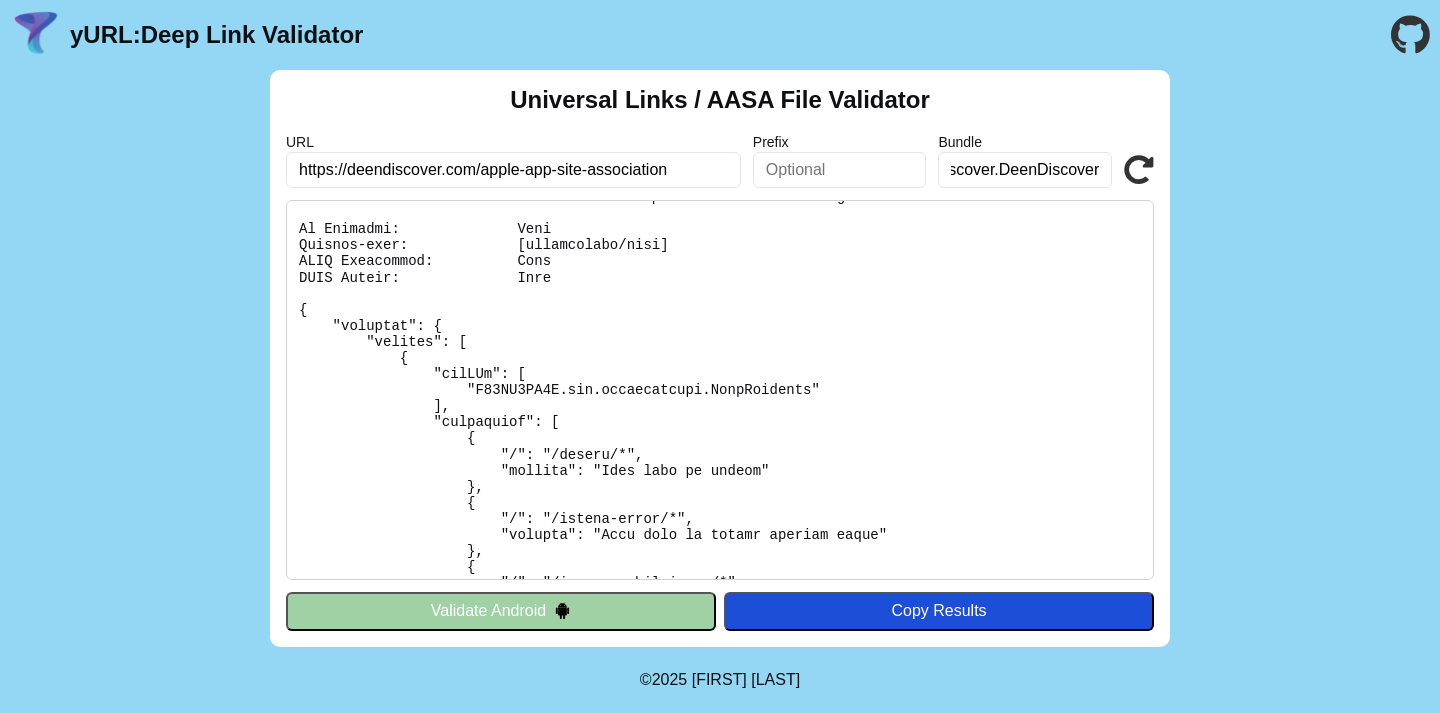 type on "com.deendiscover.DeenDiscover" 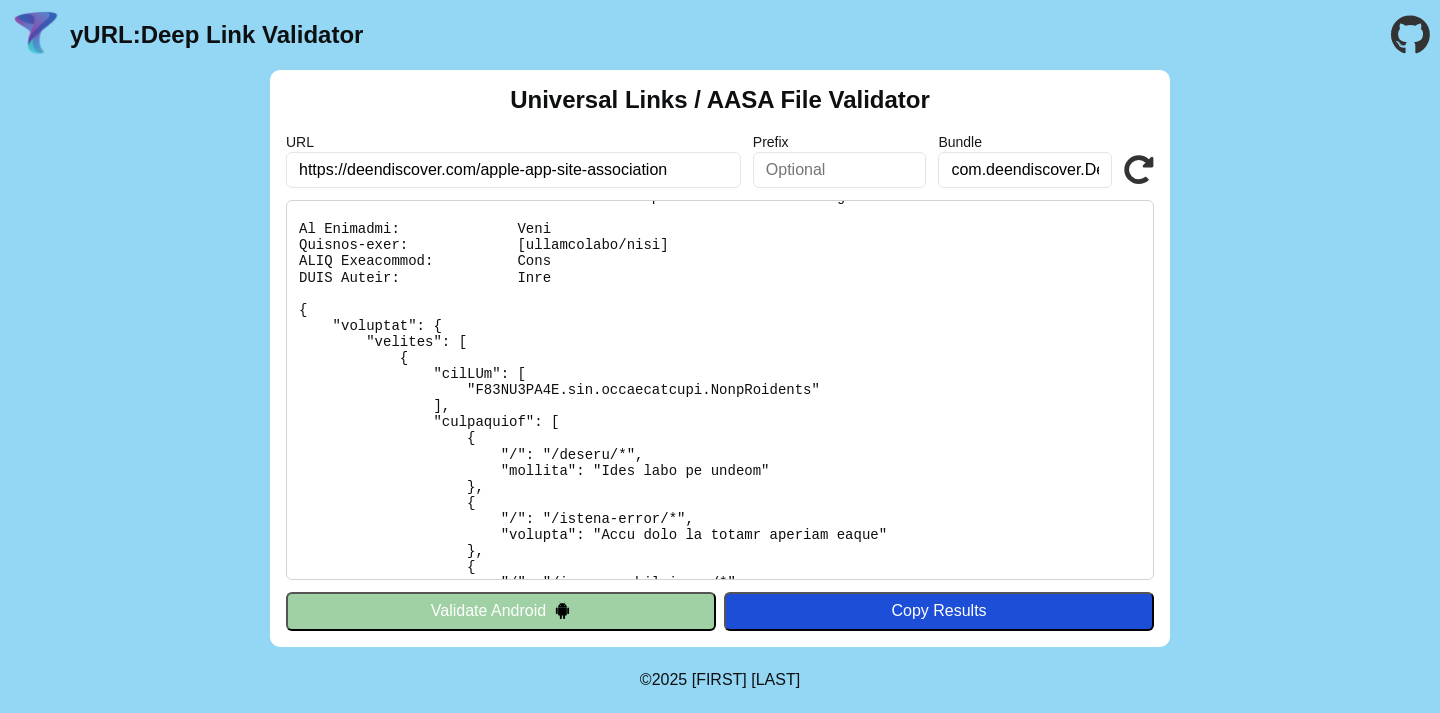 click at bounding box center [1139, 170] 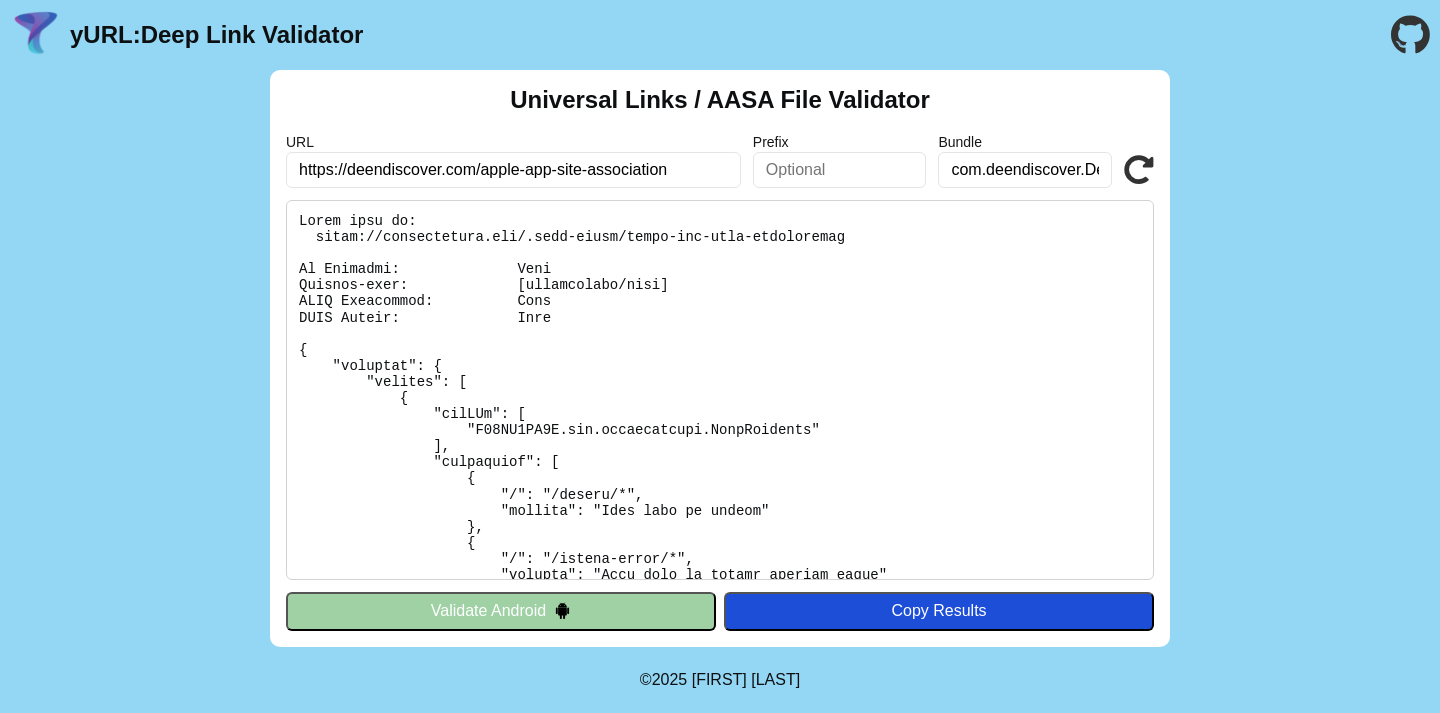 scroll, scrollTop: 0, scrollLeft: 0, axis: both 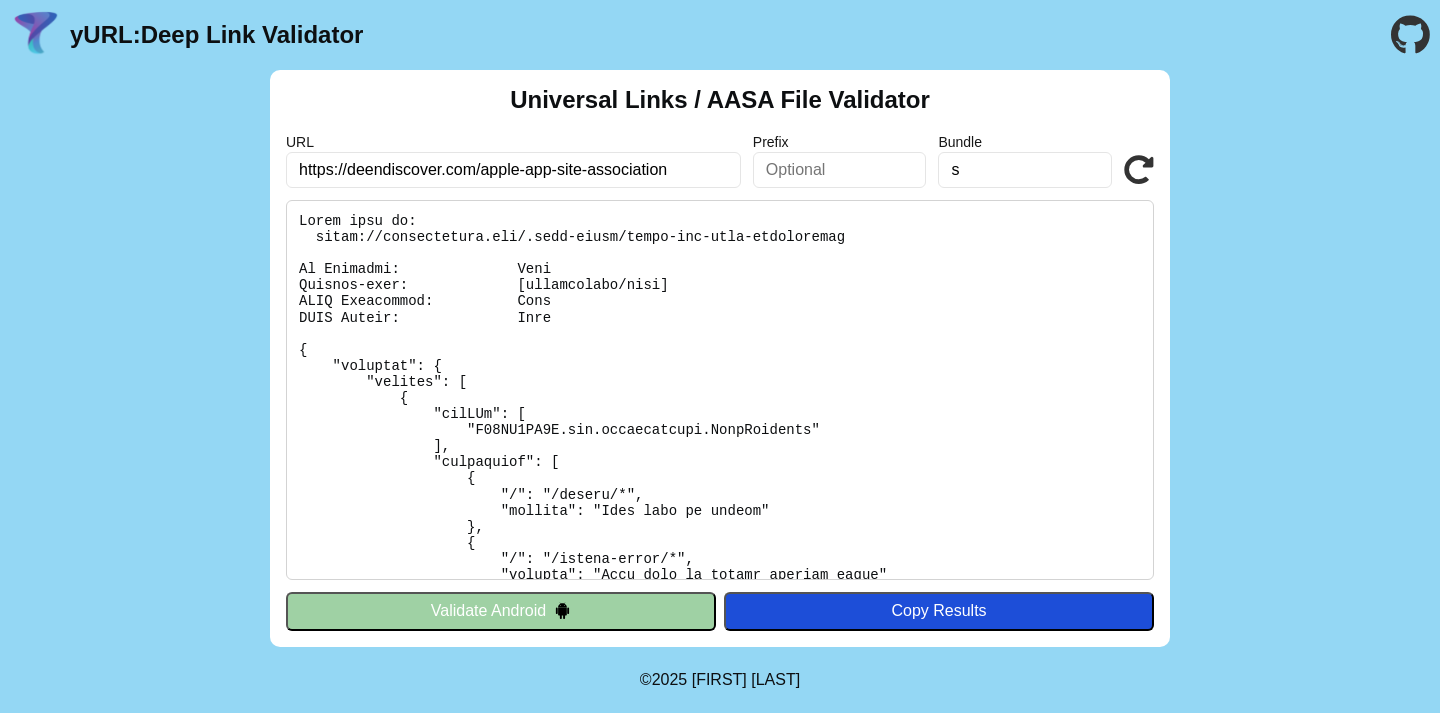 type on "s" 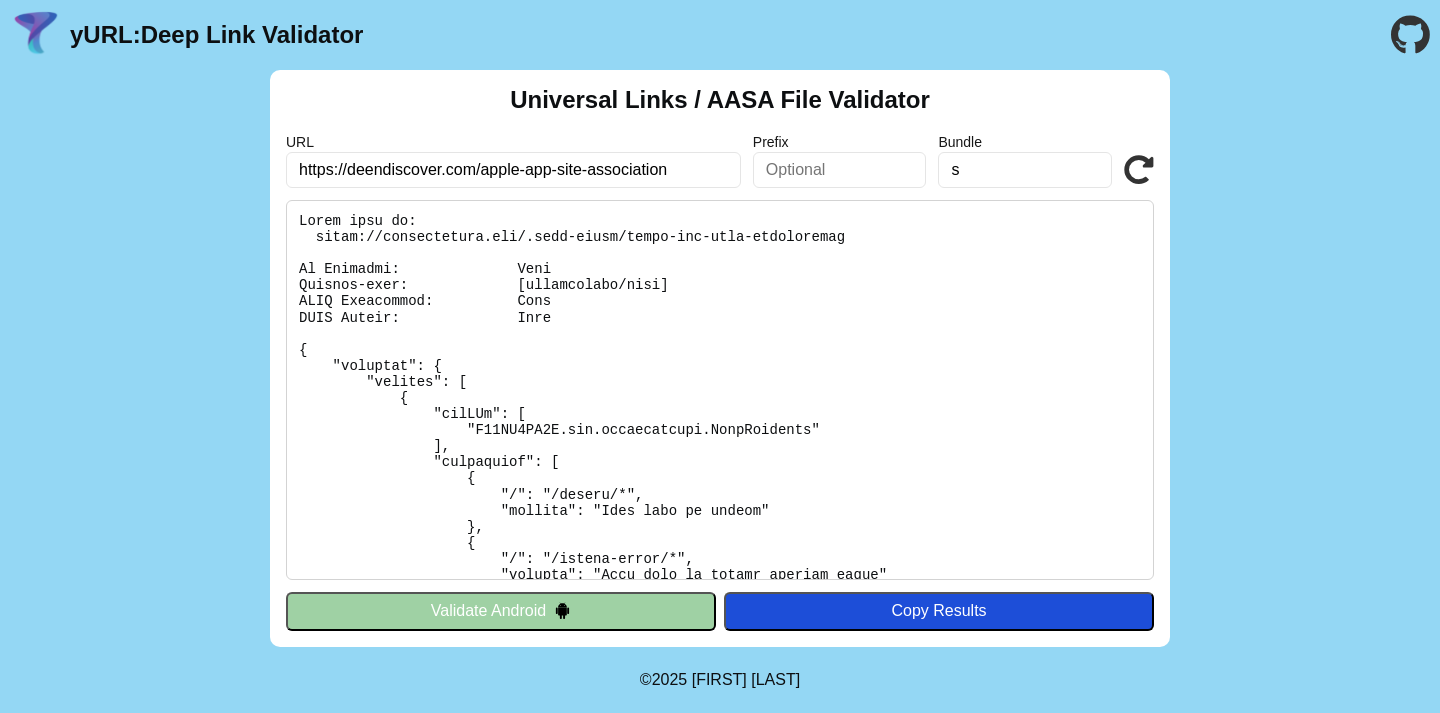 scroll, scrollTop: 0, scrollLeft: 0, axis: both 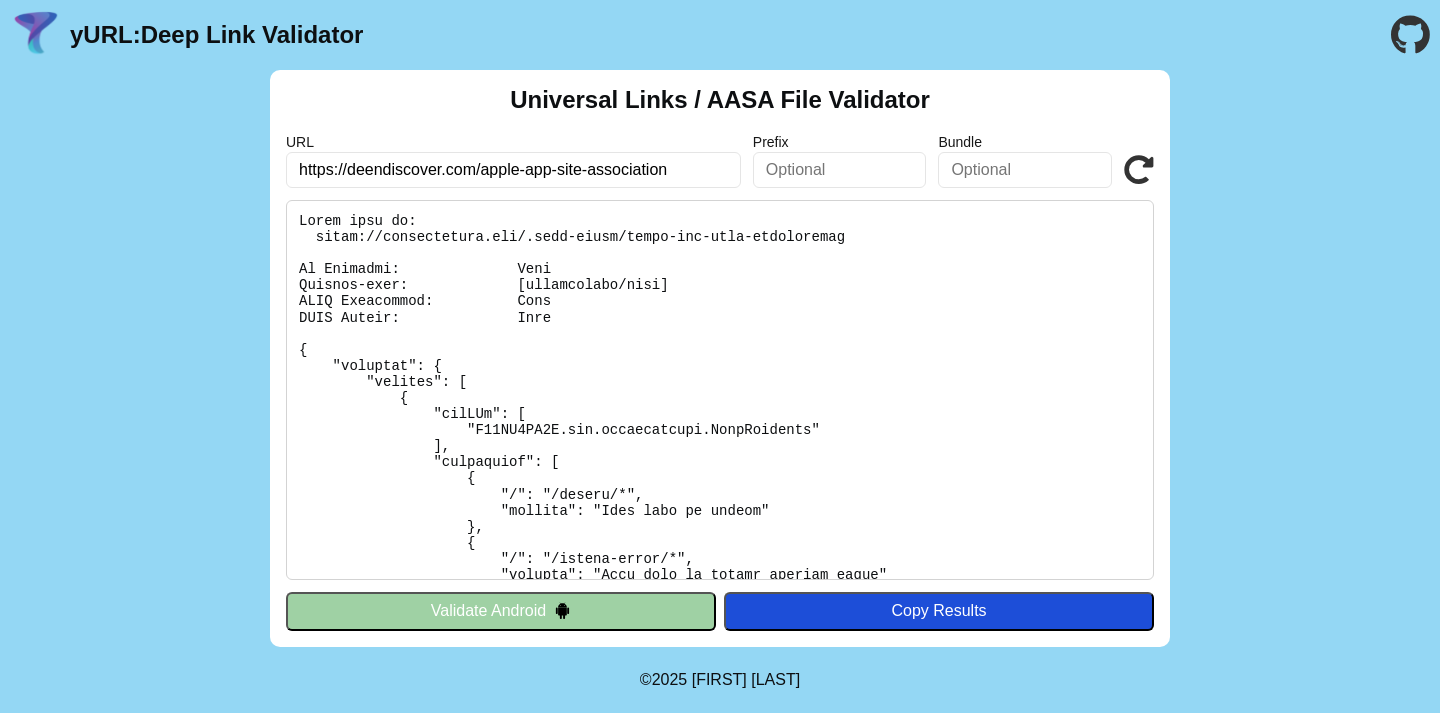 type 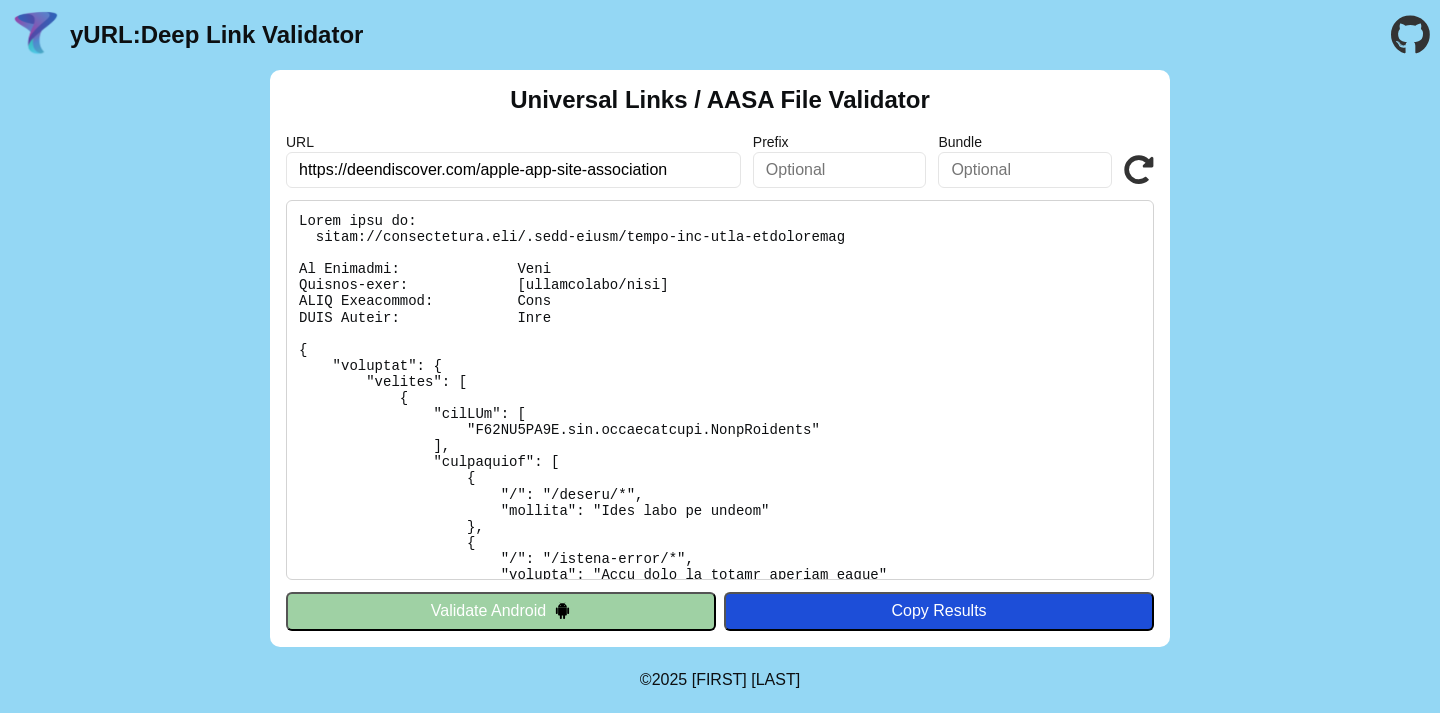 scroll, scrollTop: 0, scrollLeft: 0, axis: both 